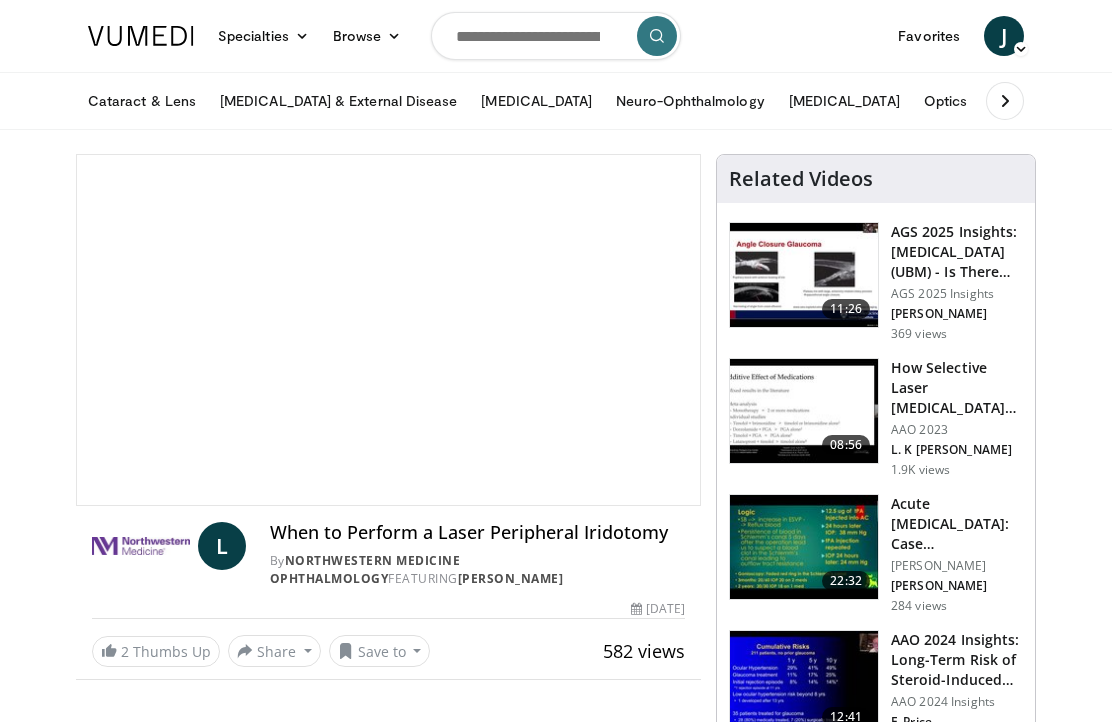scroll, scrollTop: 0, scrollLeft: 0, axis: both 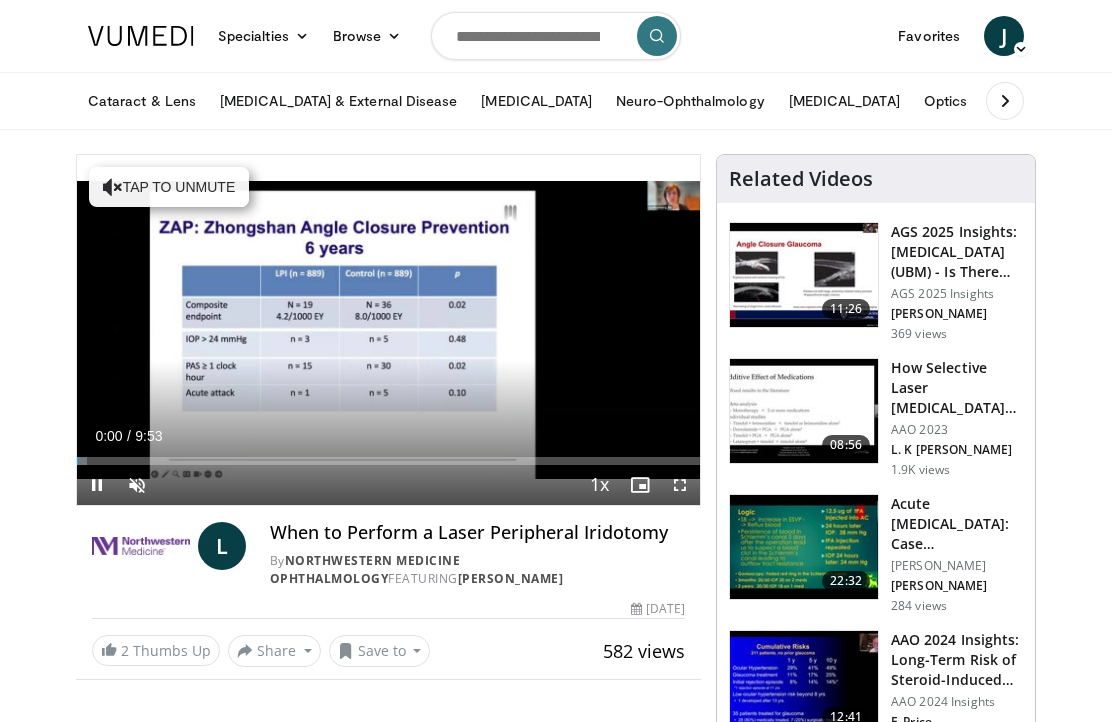 click at bounding box center (680, 485) 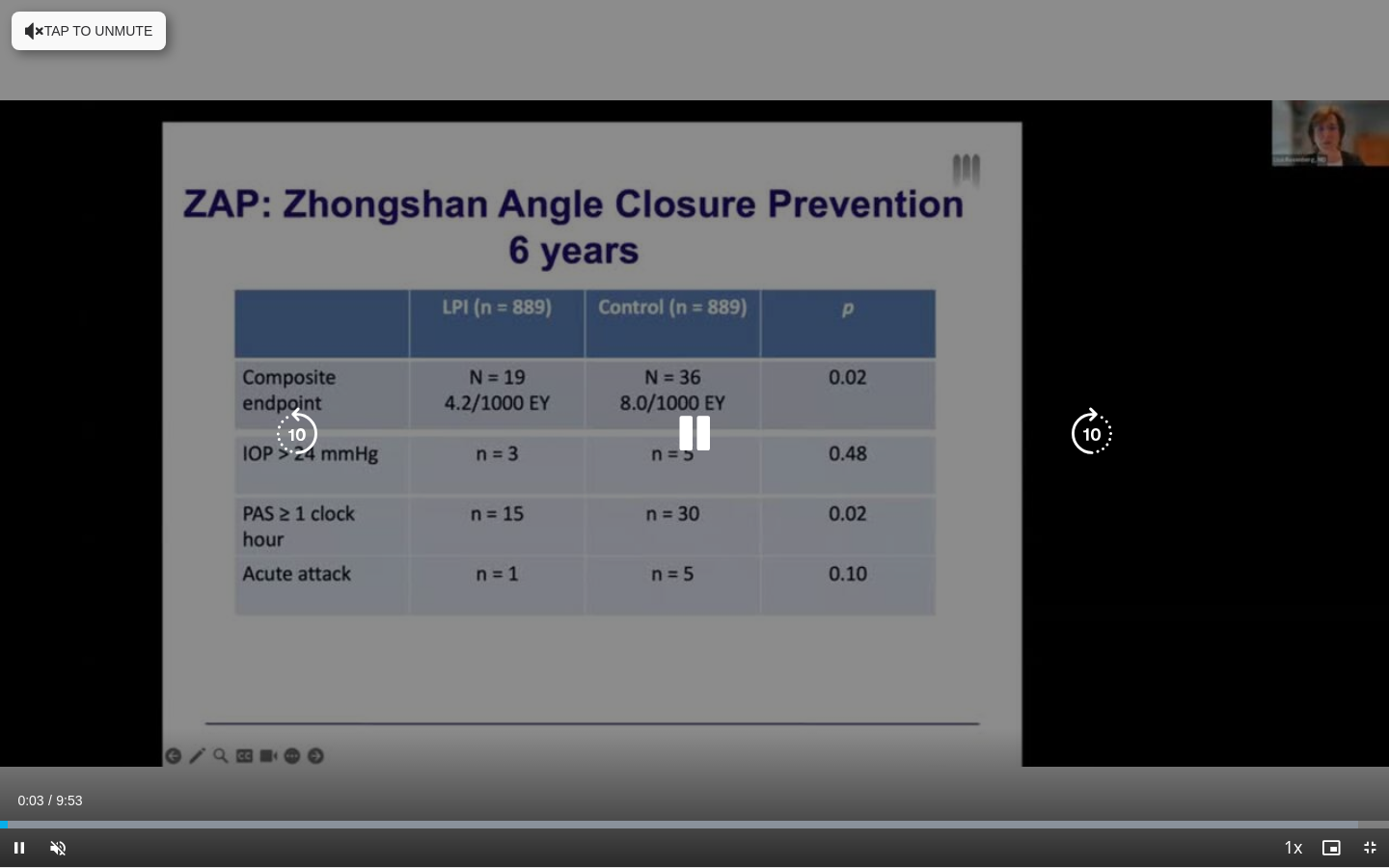 click on "Tap to unmute" at bounding box center [89, 31] 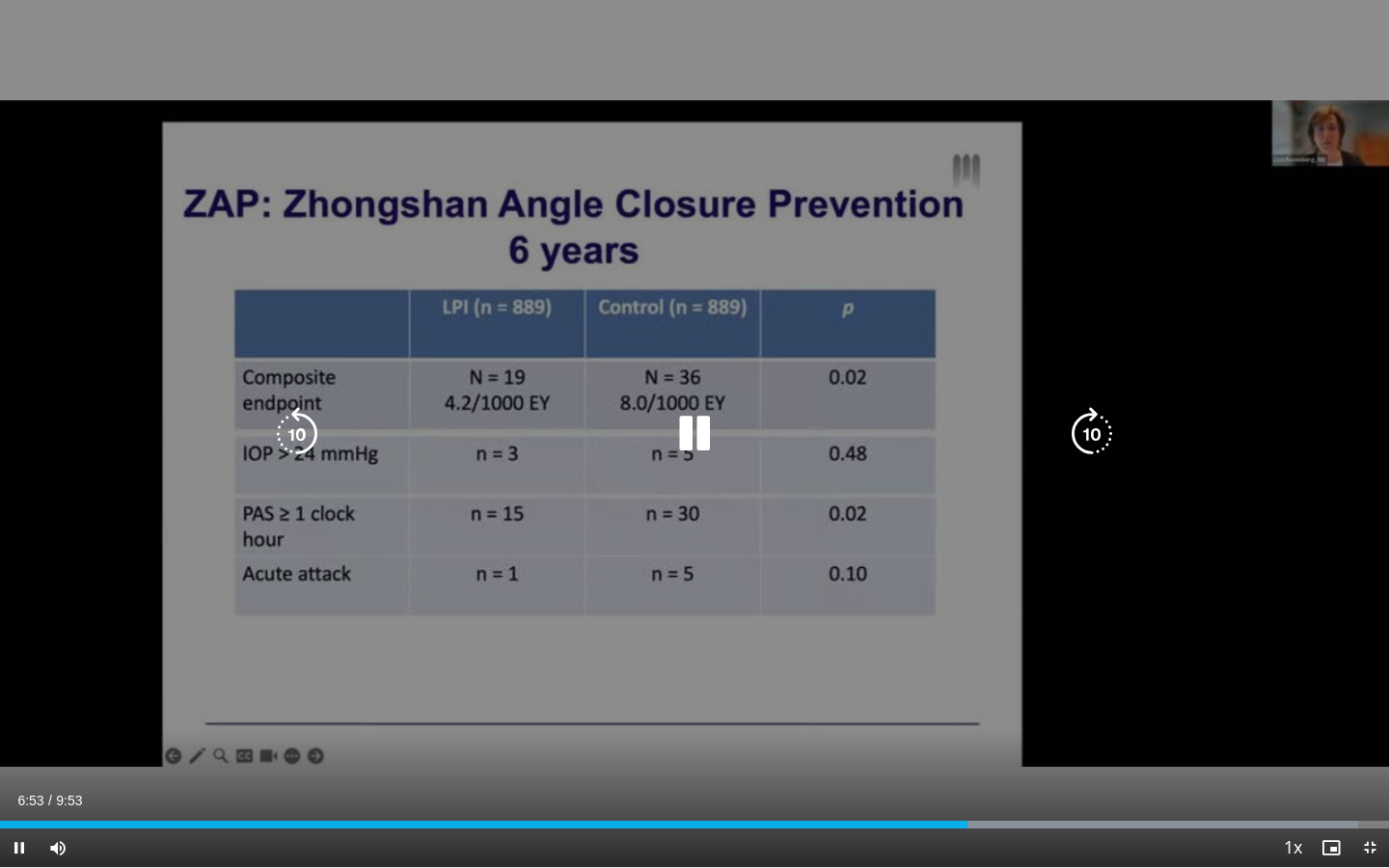 click on "10 seconds
Tap to unmute" at bounding box center (694, 433) 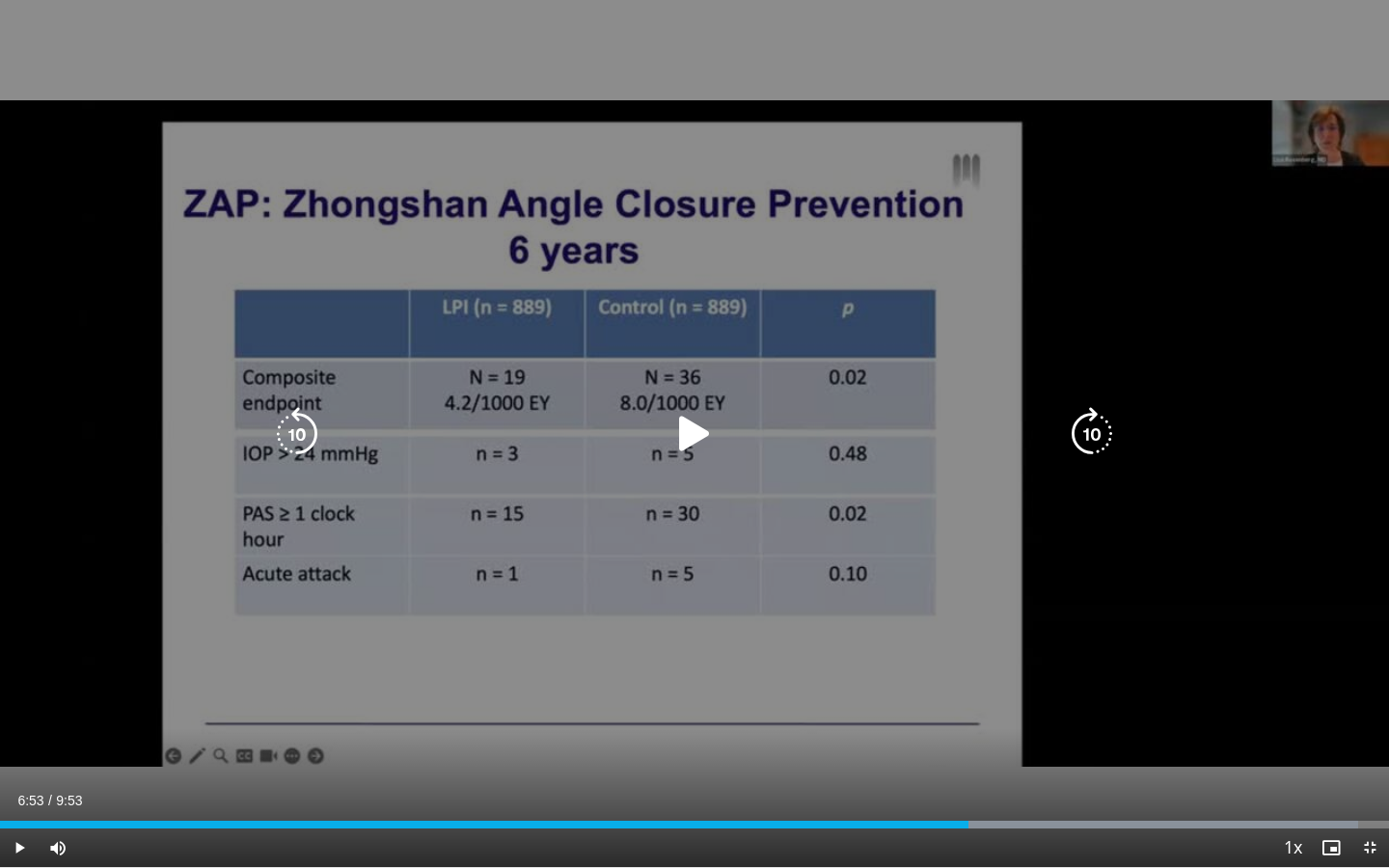 click at bounding box center (694, 434) 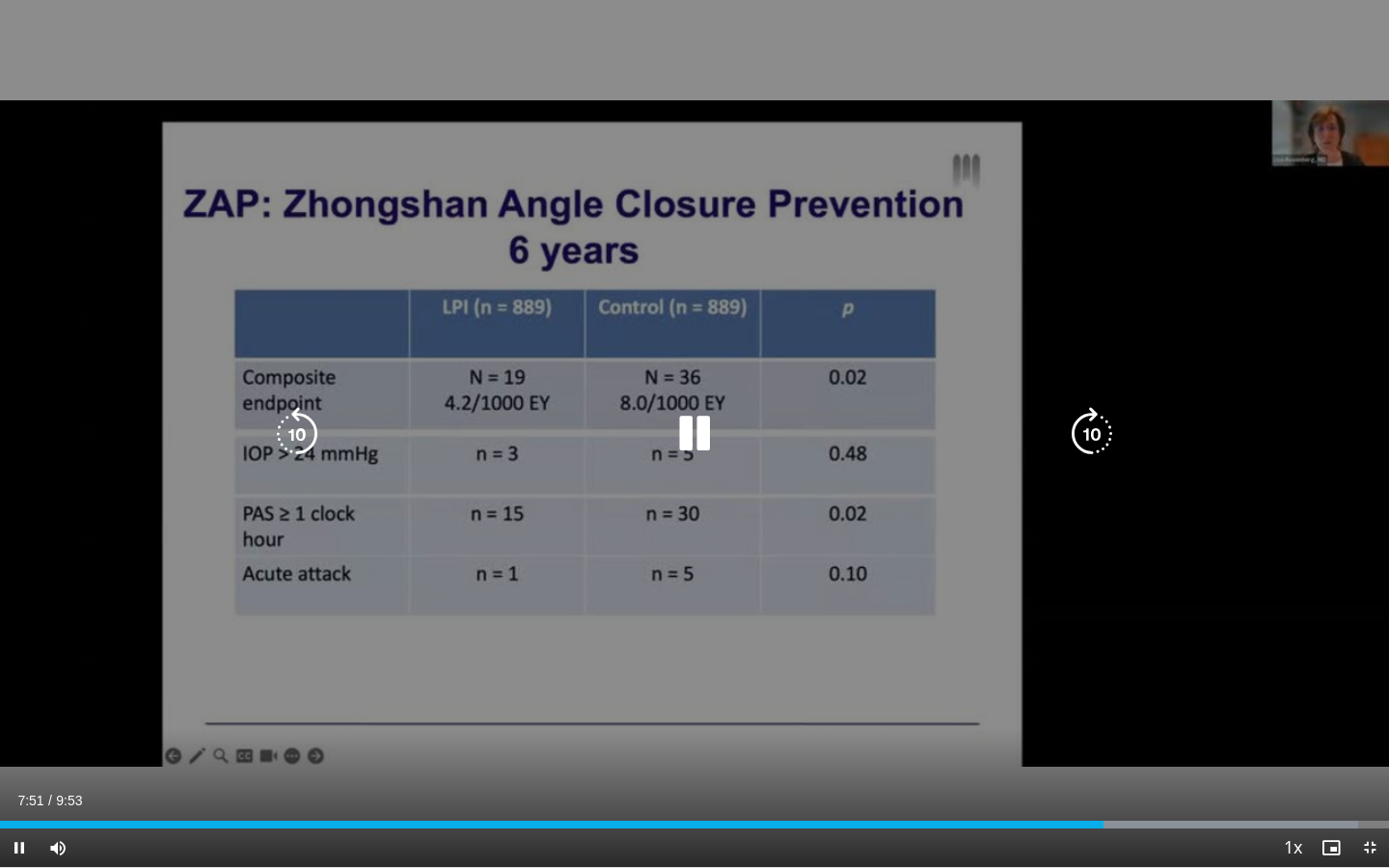 click on "10 seconds
Tap to unmute" at bounding box center (694, 433) 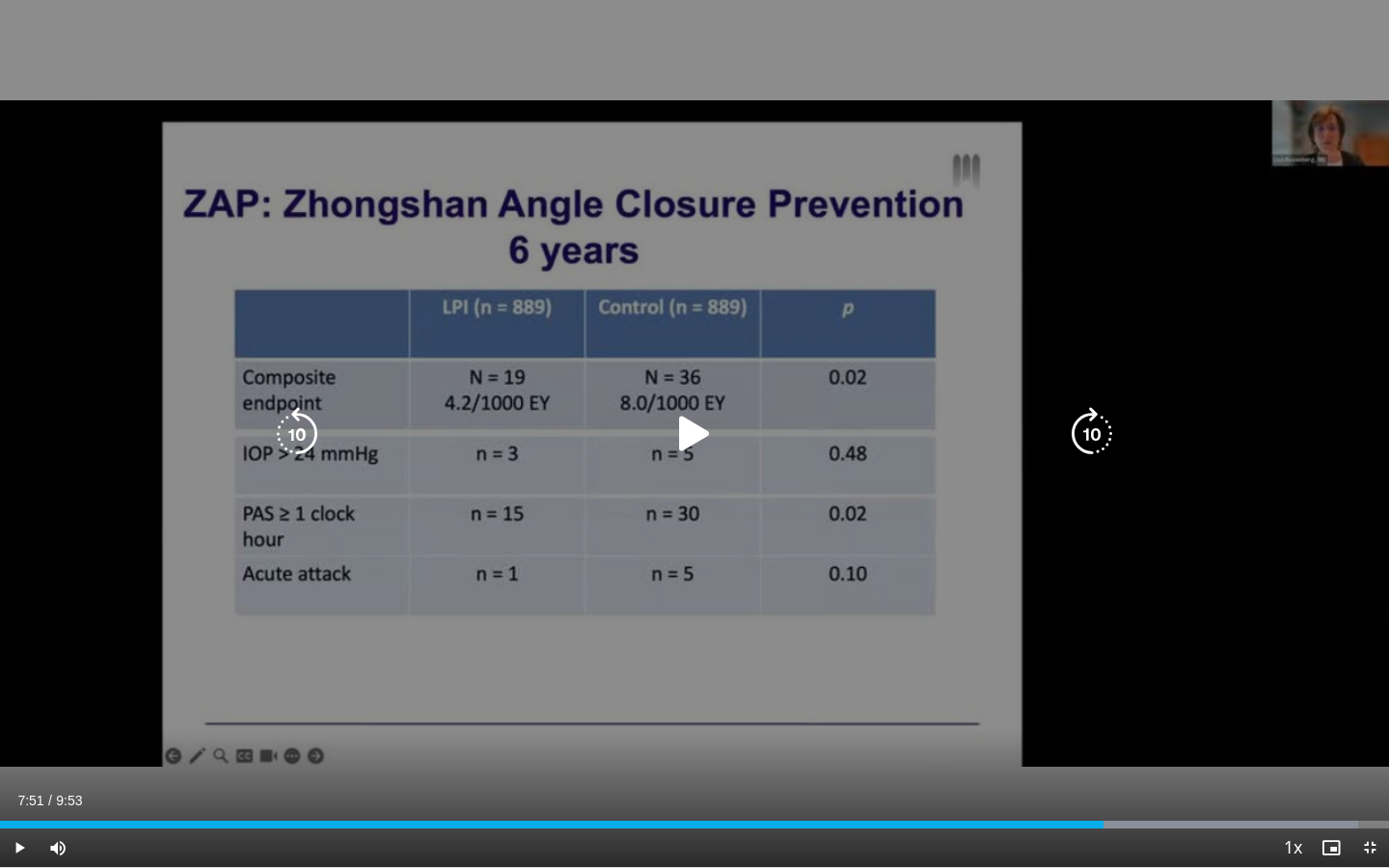 click at bounding box center (694, 434) 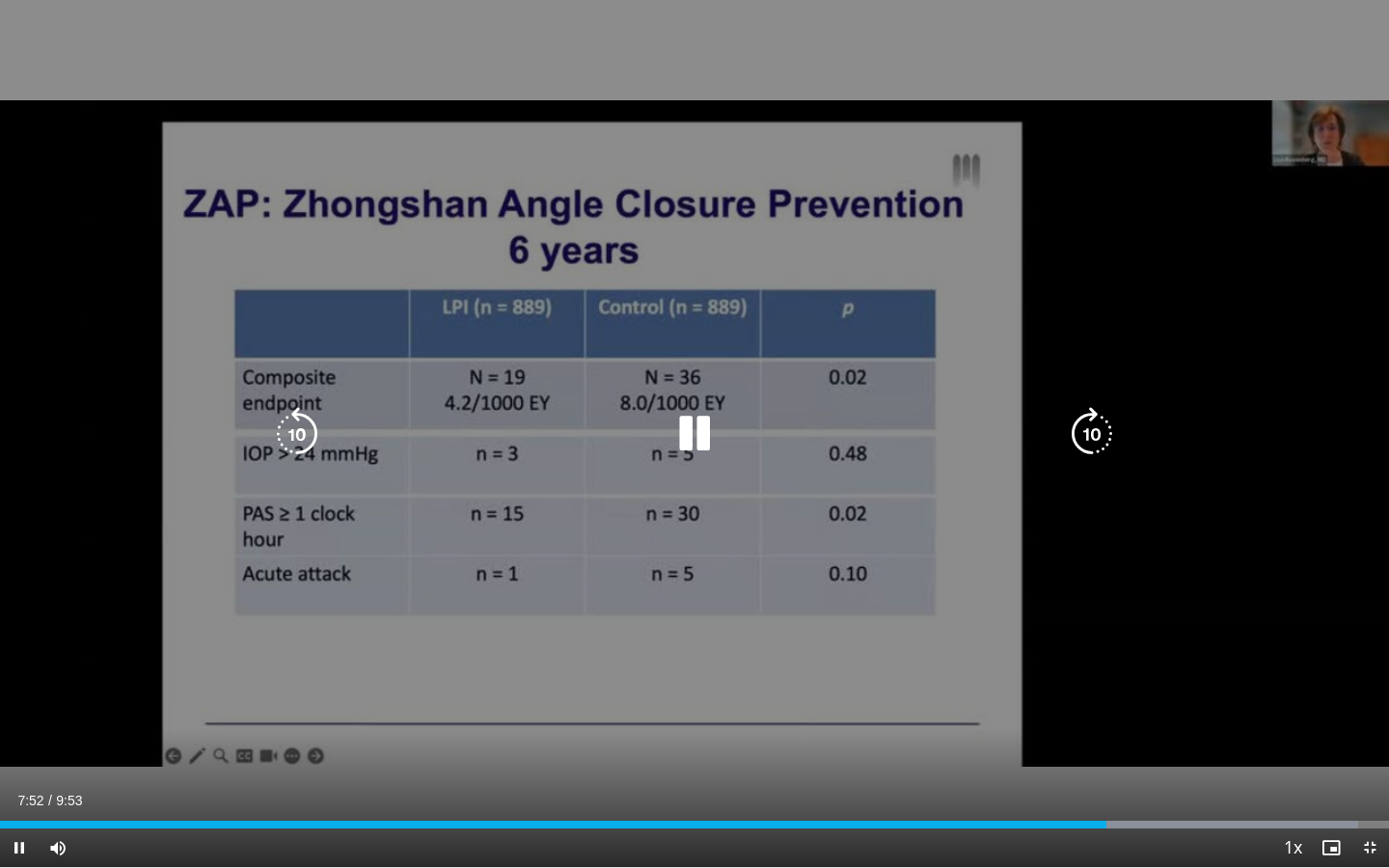 click on "10 seconds
Tap to unmute" at bounding box center [694, 433] 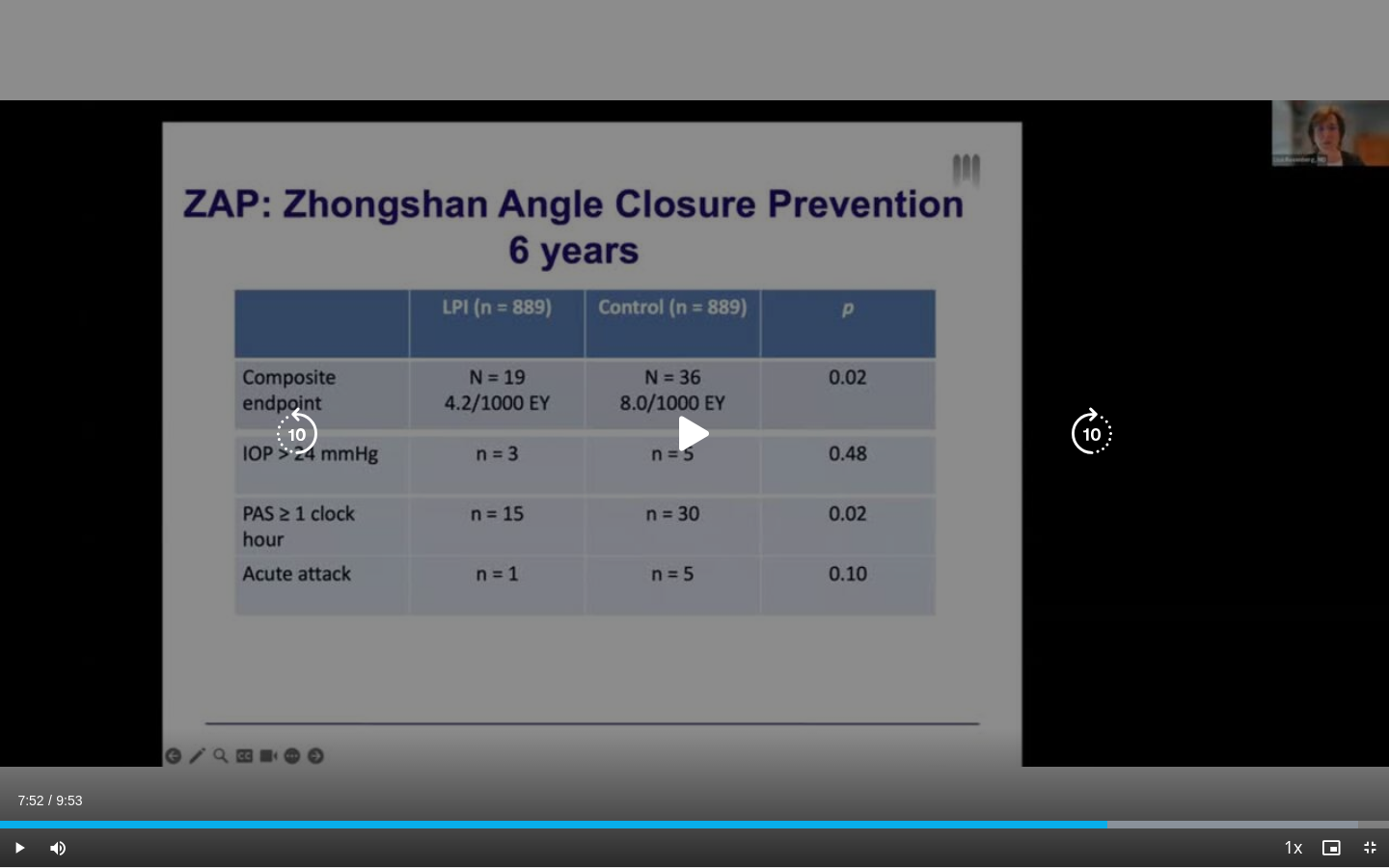 click at bounding box center (694, 434) 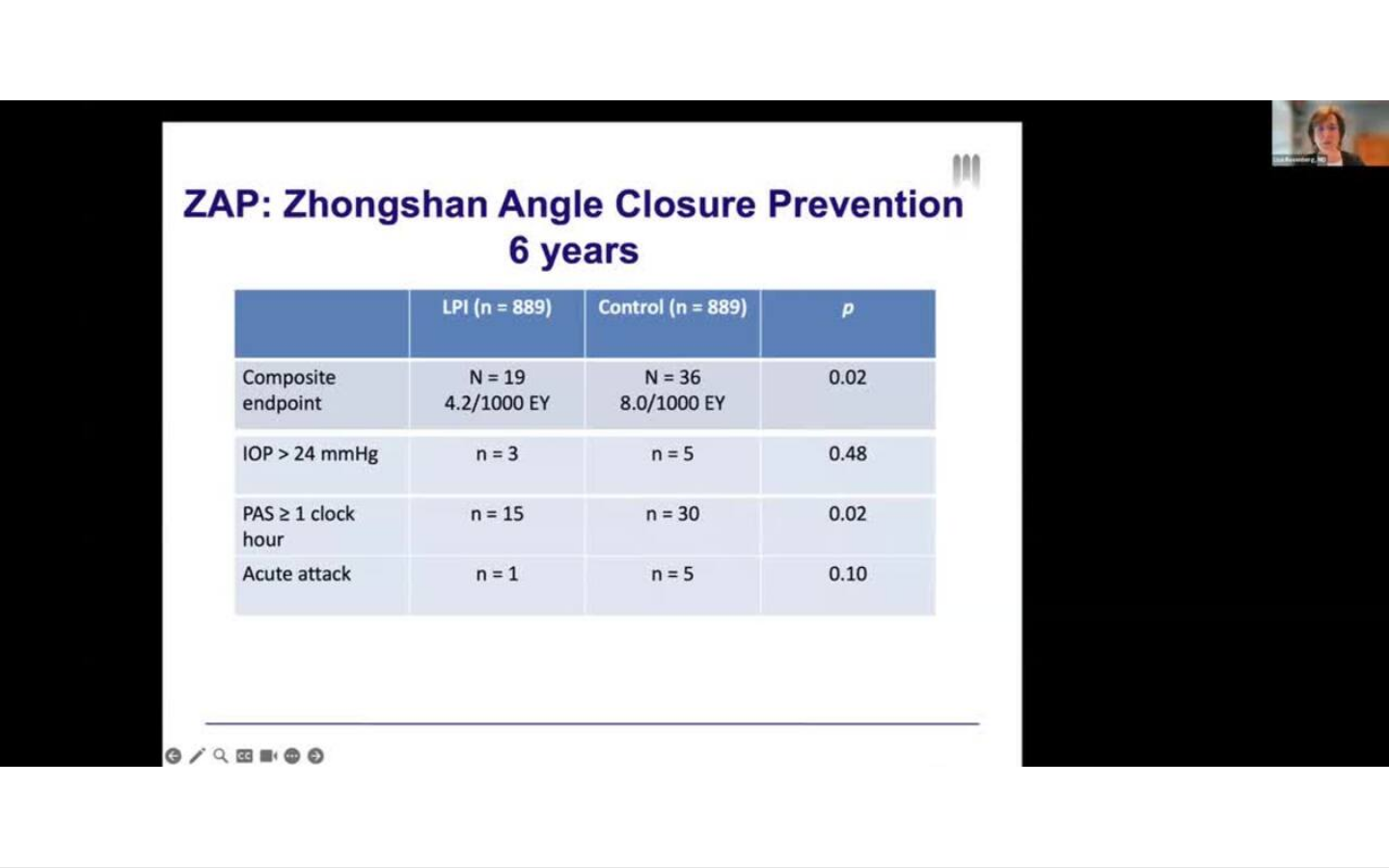 click on "10 seconds
Tap to unmute" at bounding box center (694, 433) 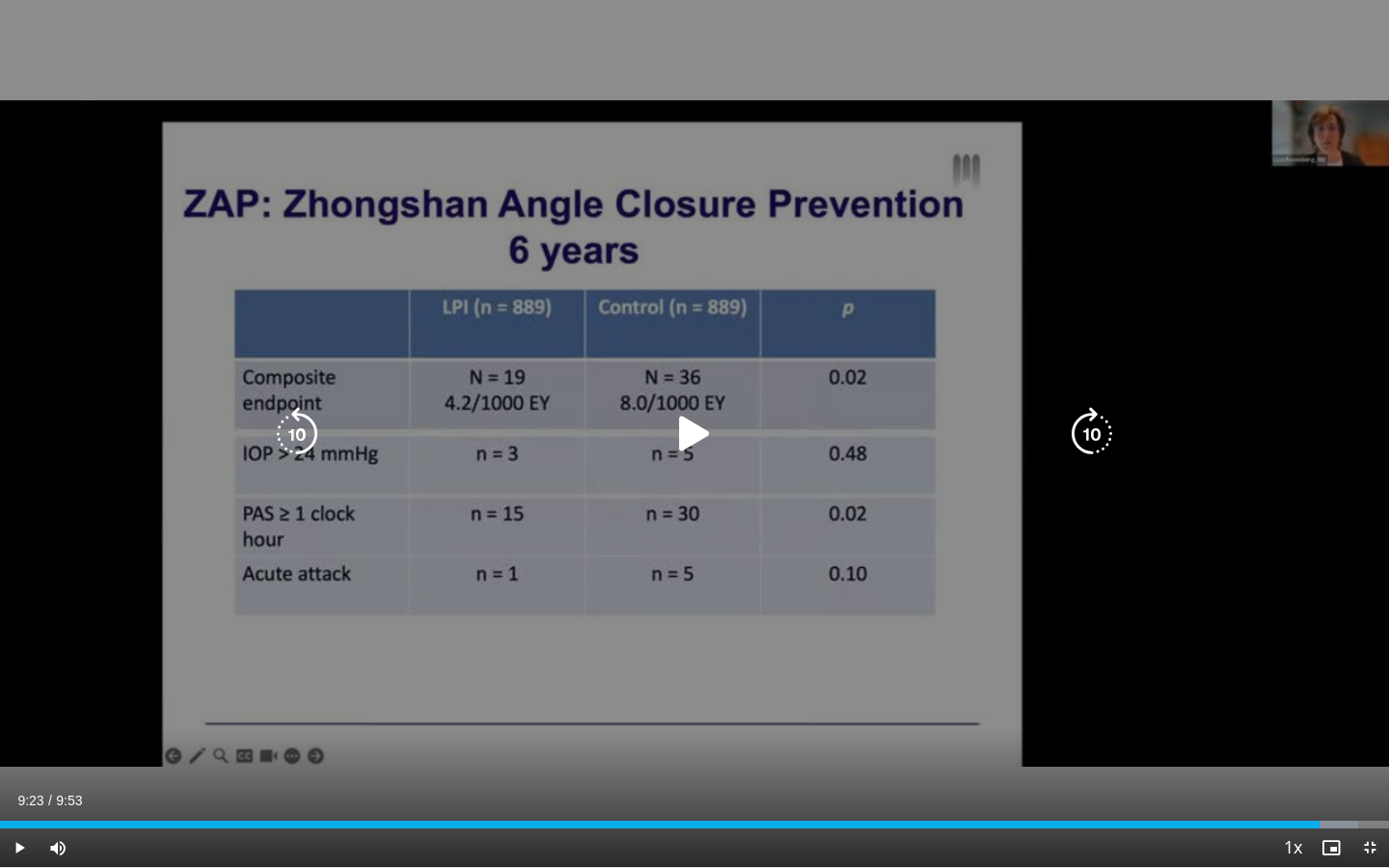 click at bounding box center [694, 434] 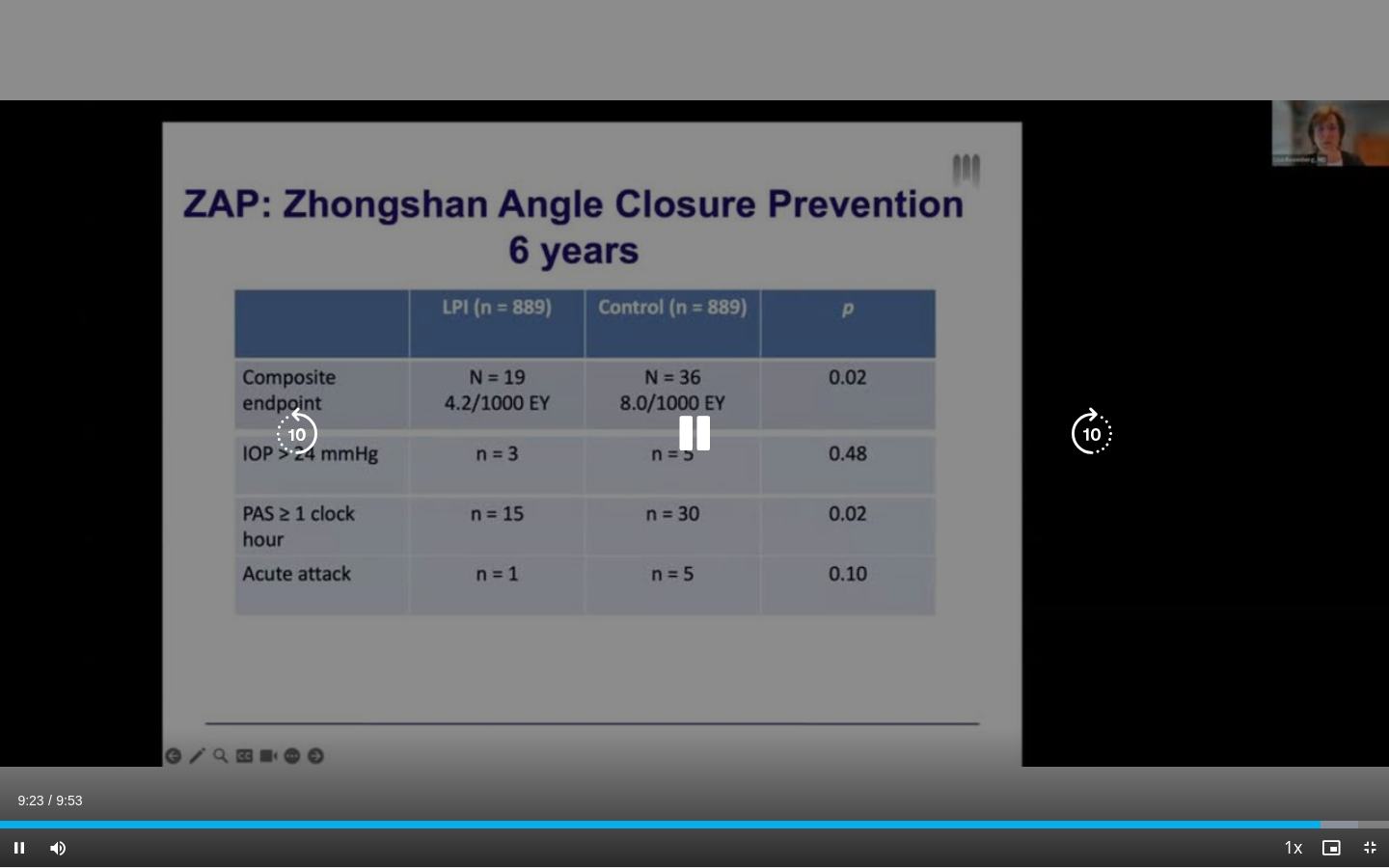 click at bounding box center [694, 434] 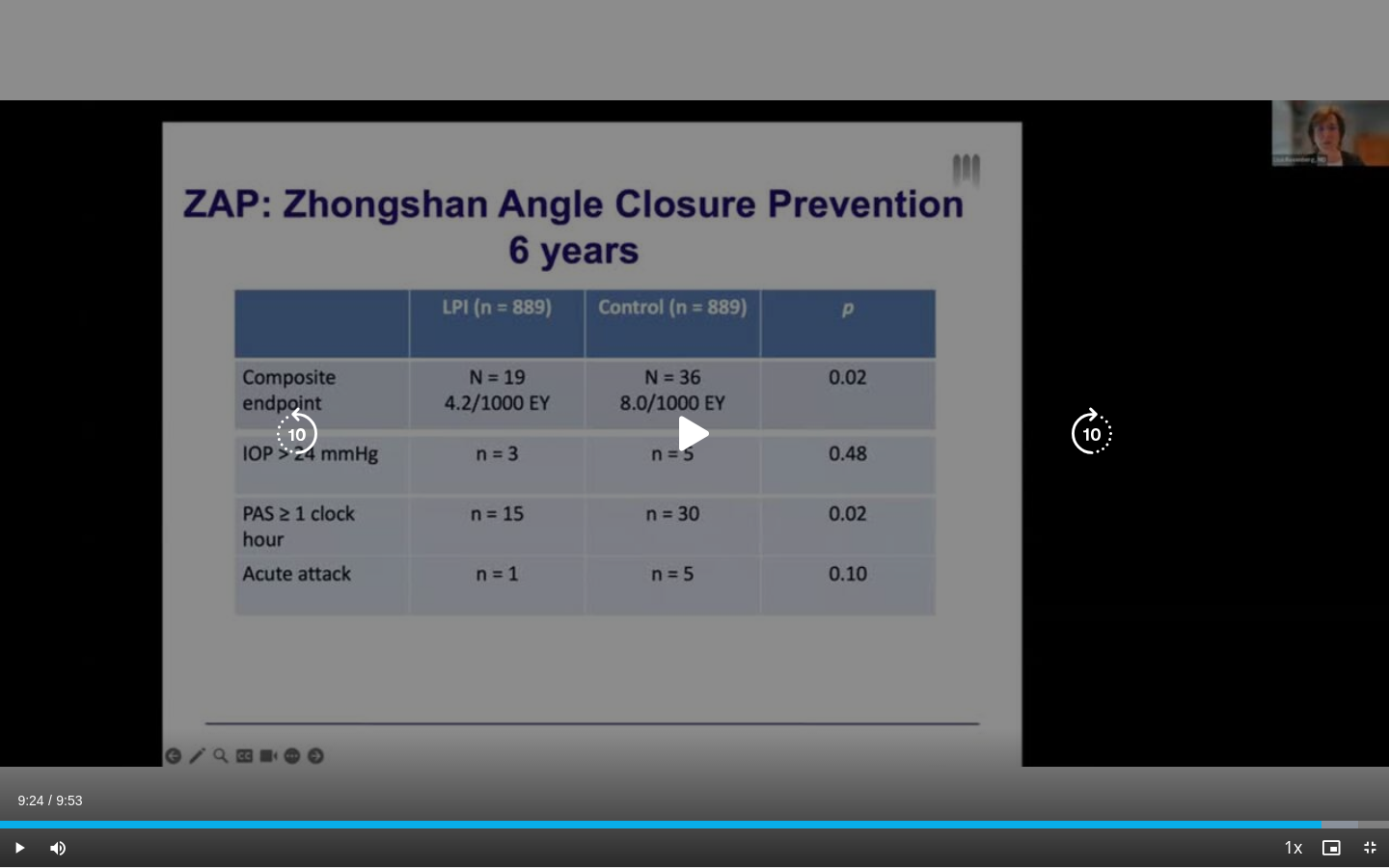 click at bounding box center [694, 434] 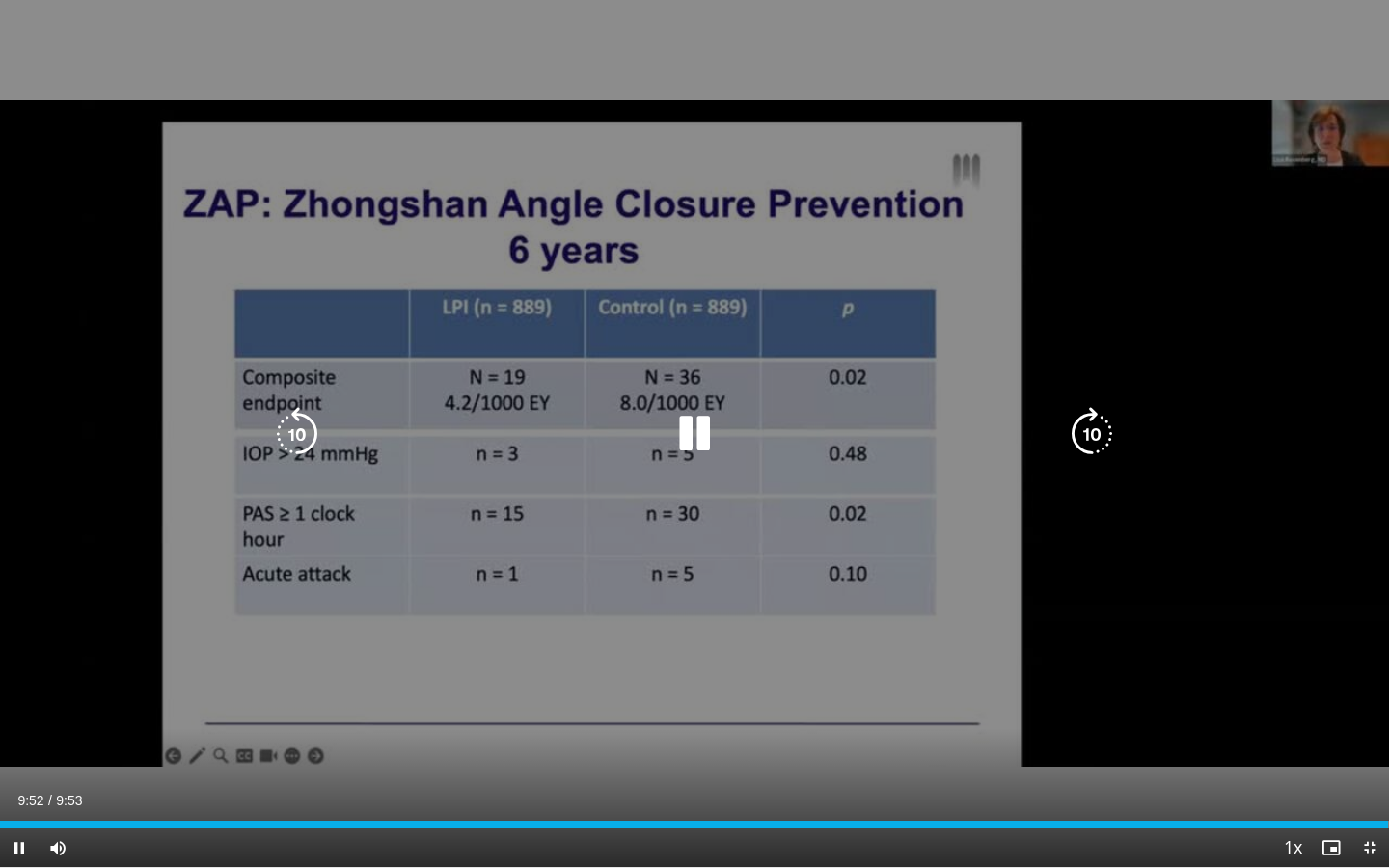 click at bounding box center [694, 434] 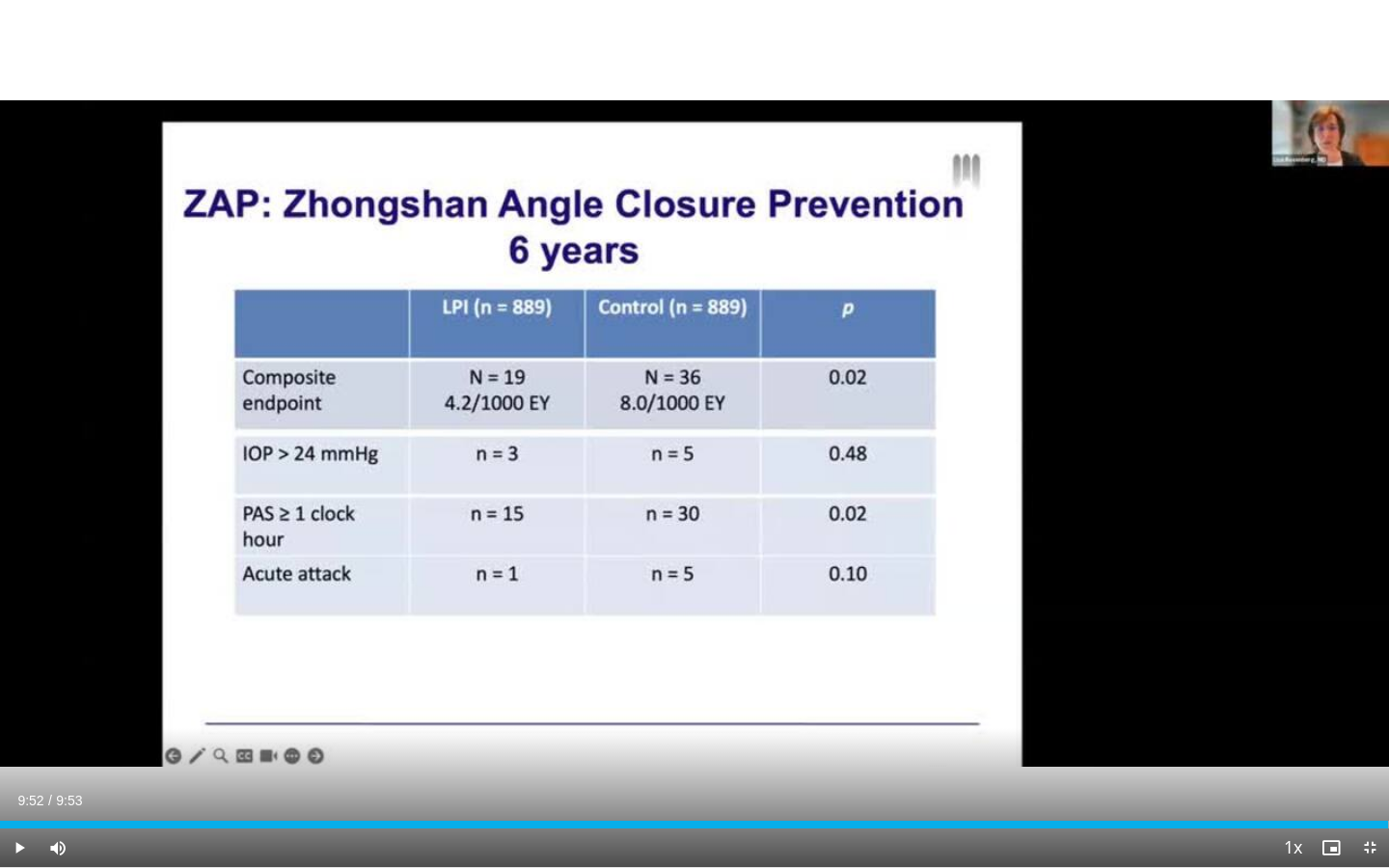 click at bounding box center [1331, 848] 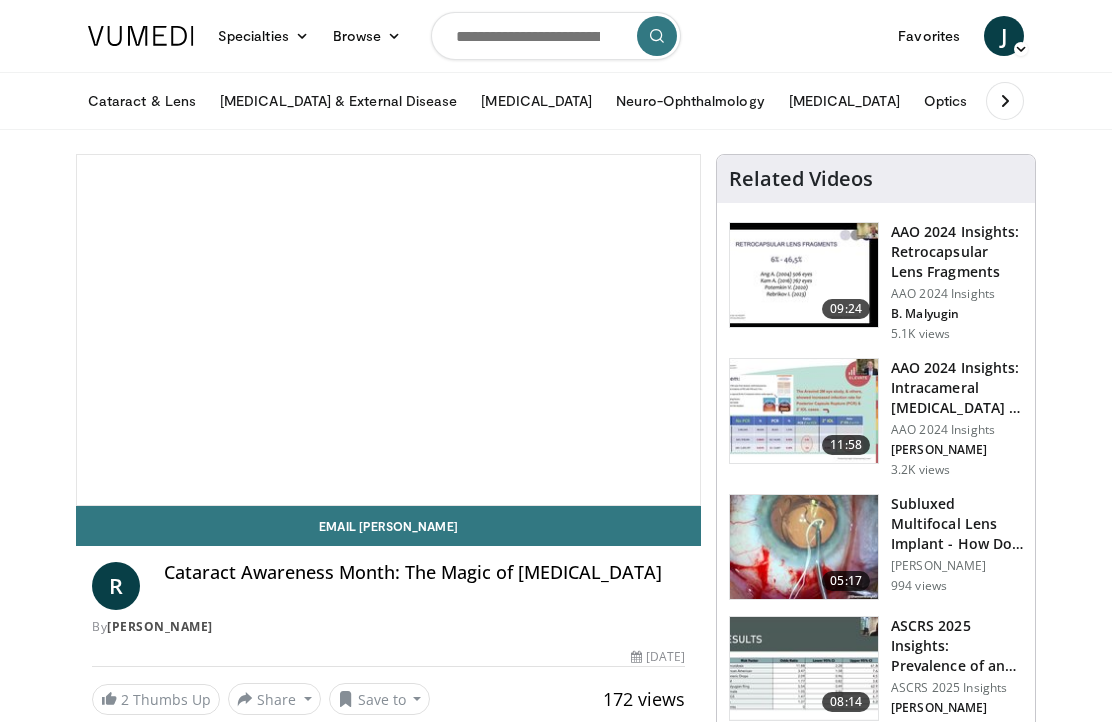 scroll, scrollTop: 0, scrollLeft: 0, axis: both 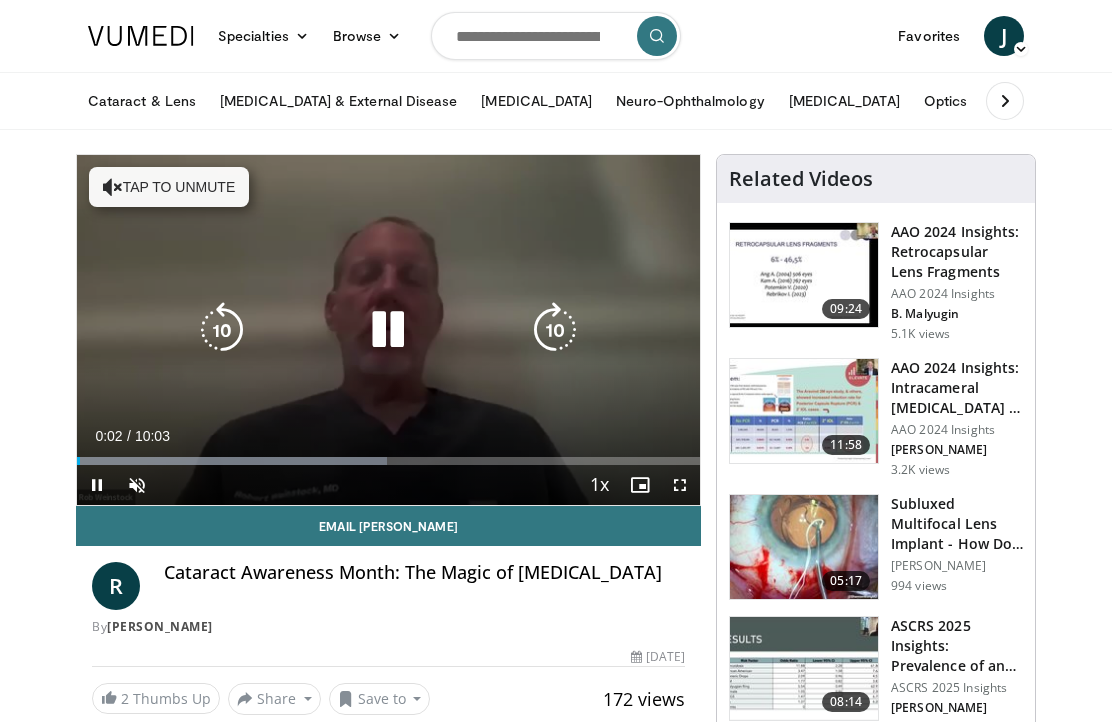 click on "Tap to unmute" at bounding box center (169, 187) 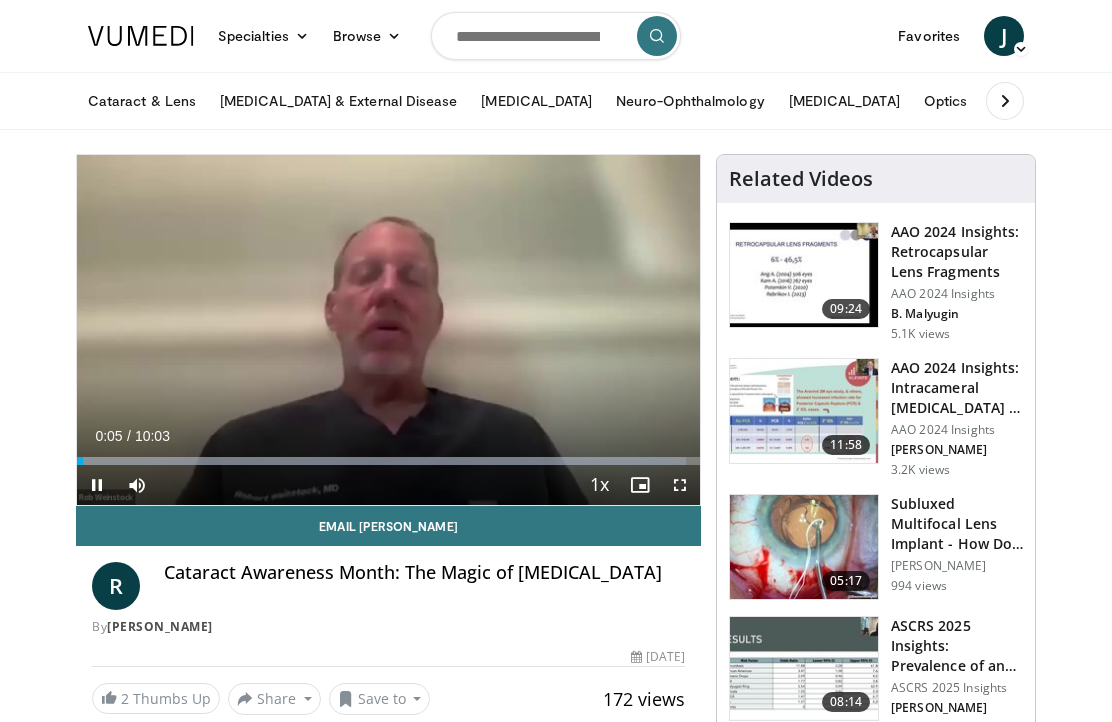 click at bounding box center [680, 485] 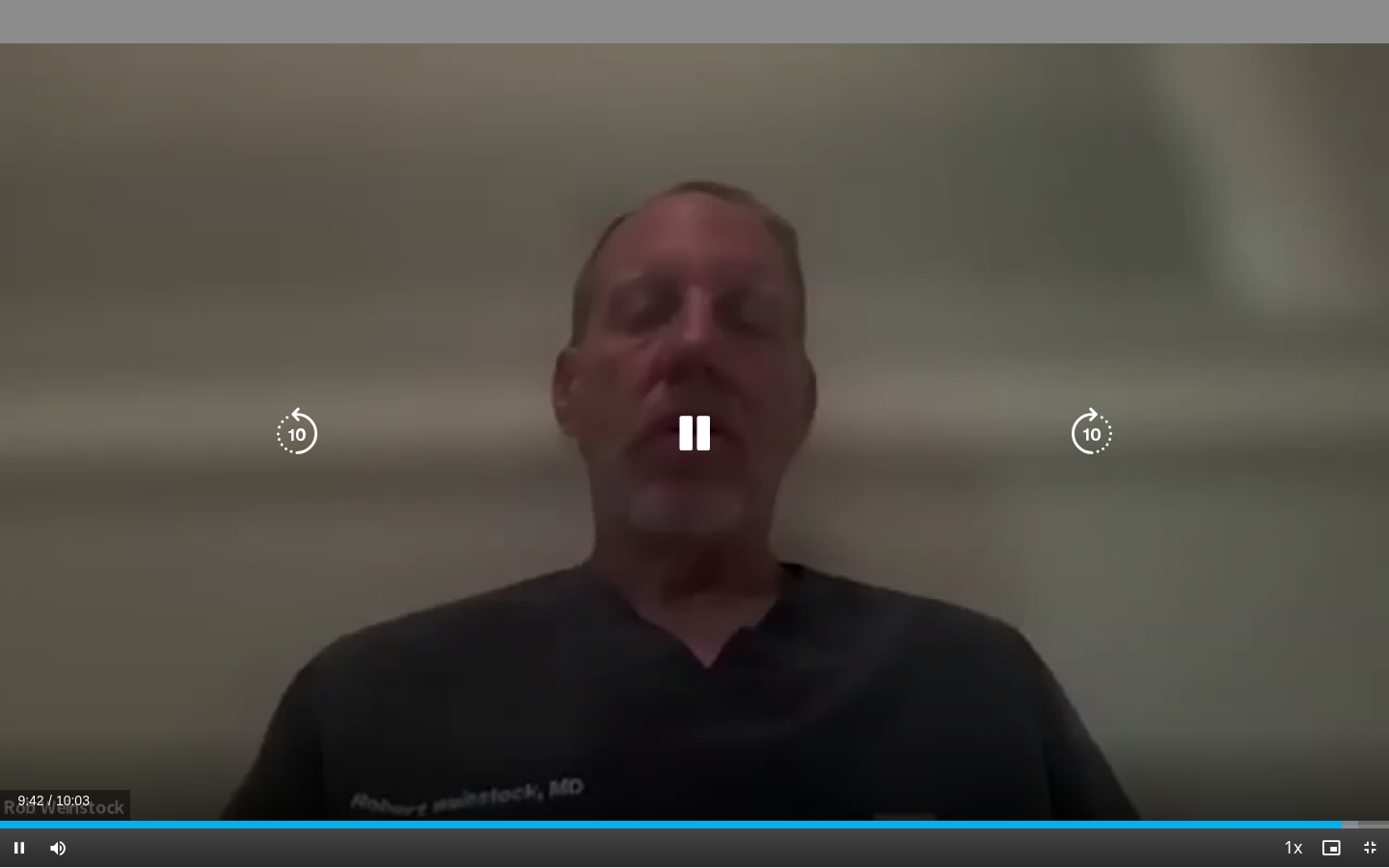 click at bounding box center (694, 434) 